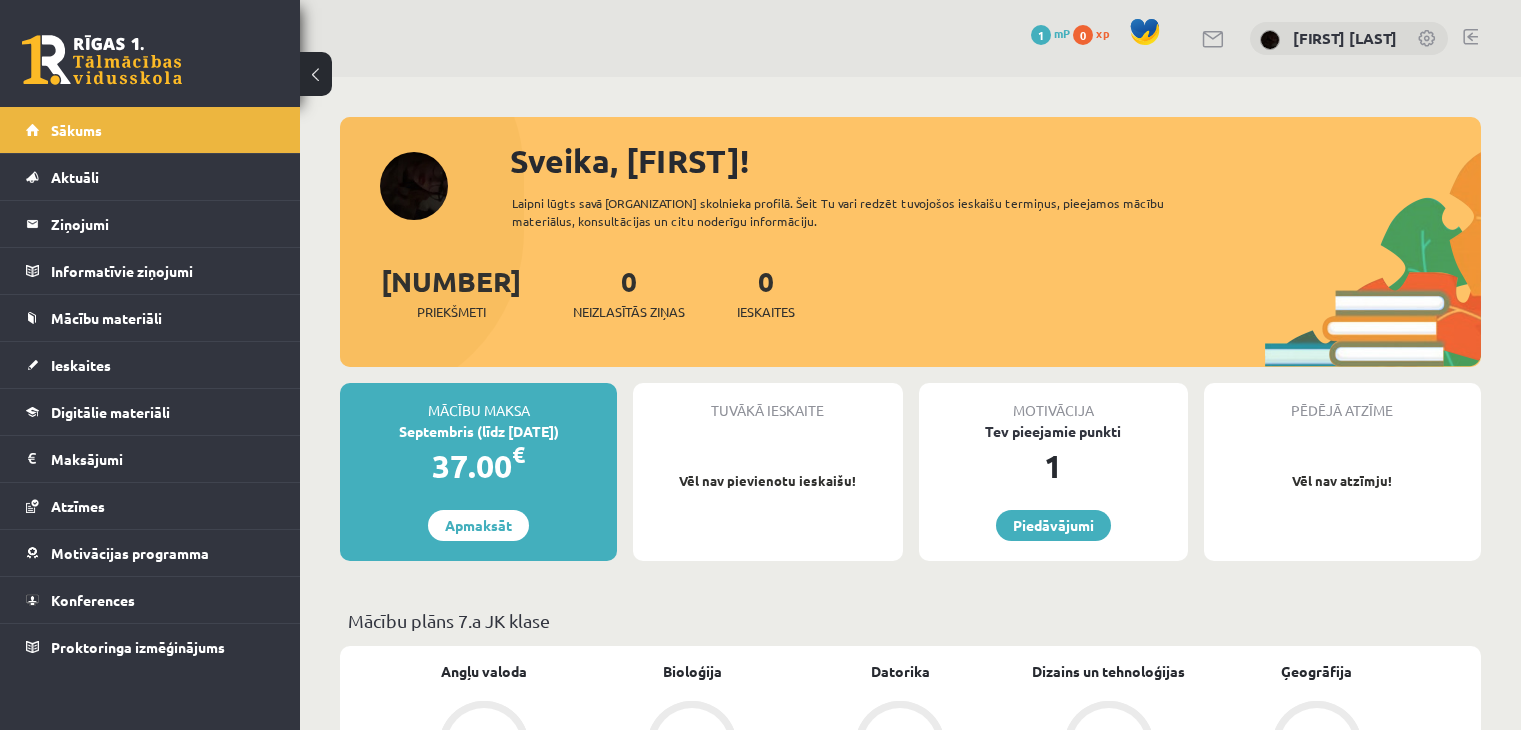scroll, scrollTop: 0, scrollLeft: 0, axis: both 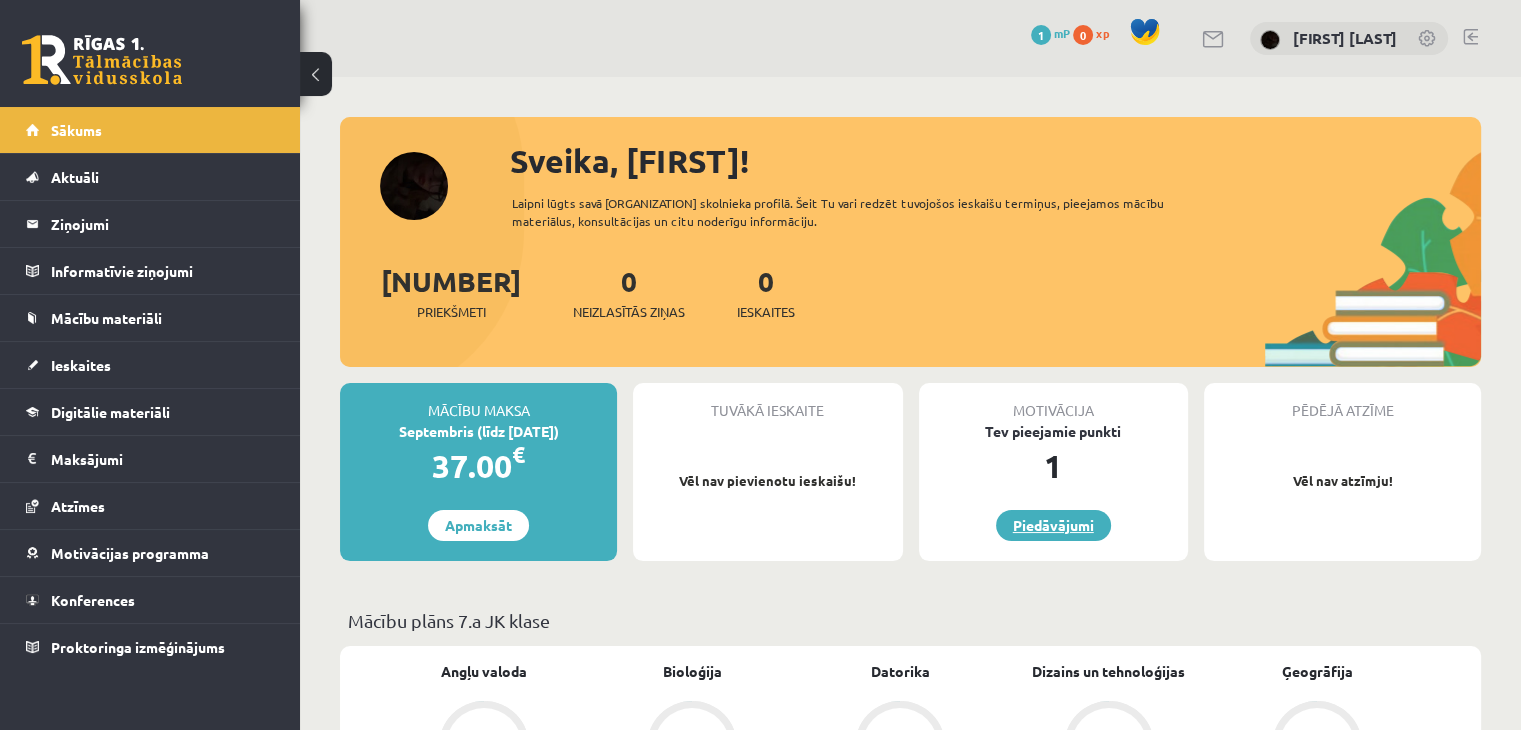 click on "Piedāvājumi" at bounding box center [1053, 525] 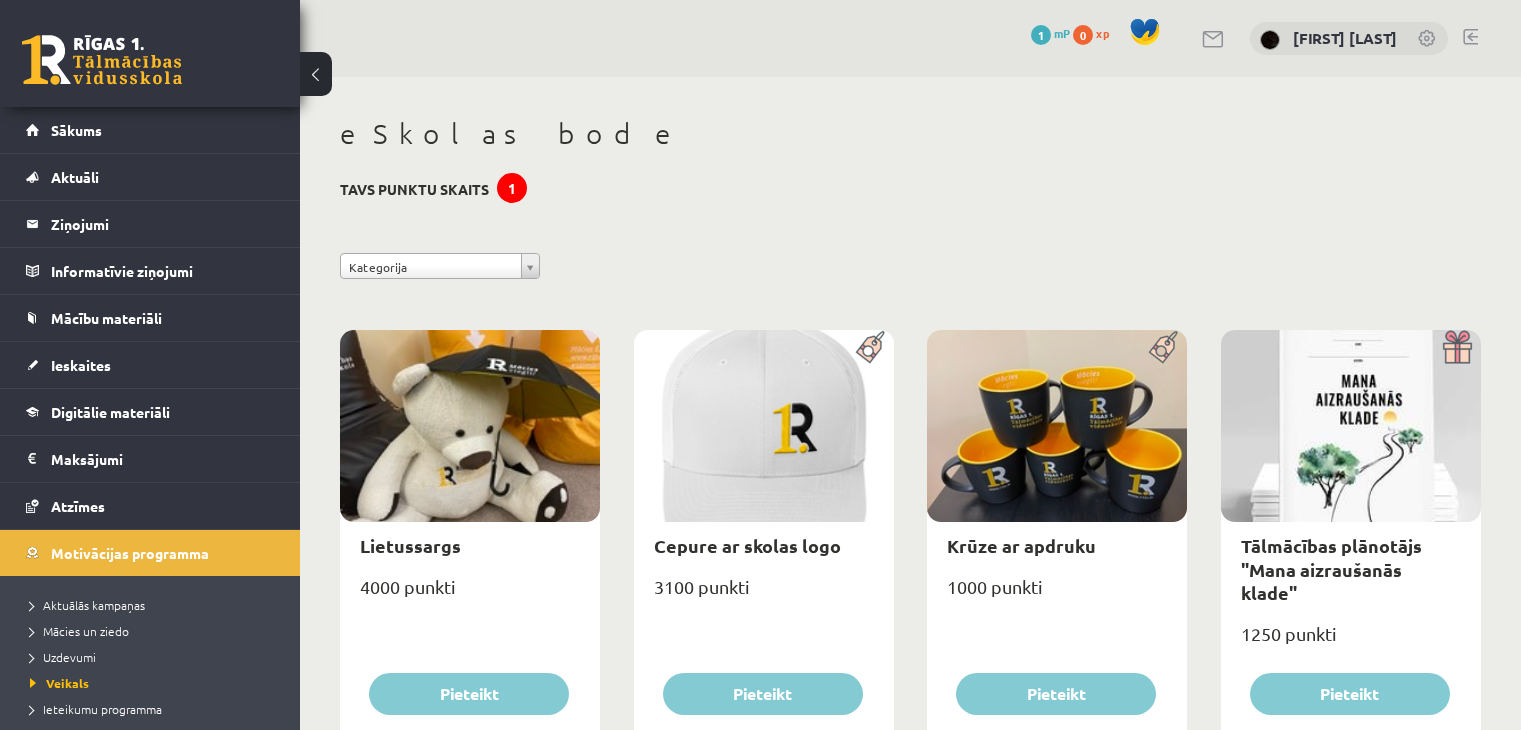 scroll, scrollTop: 0, scrollLeft: 0, axis: both 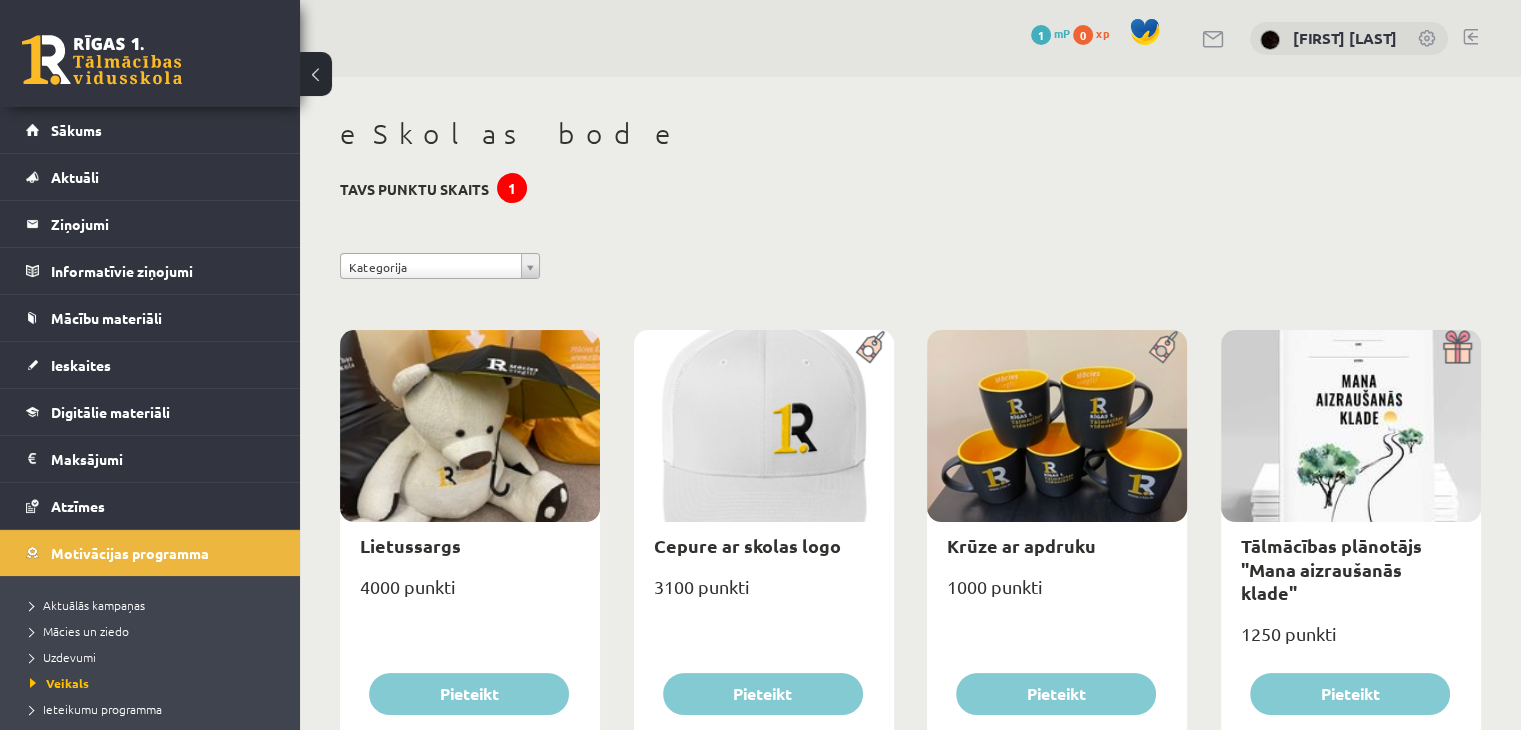 click on "0" at bounding box center (1083, 35) 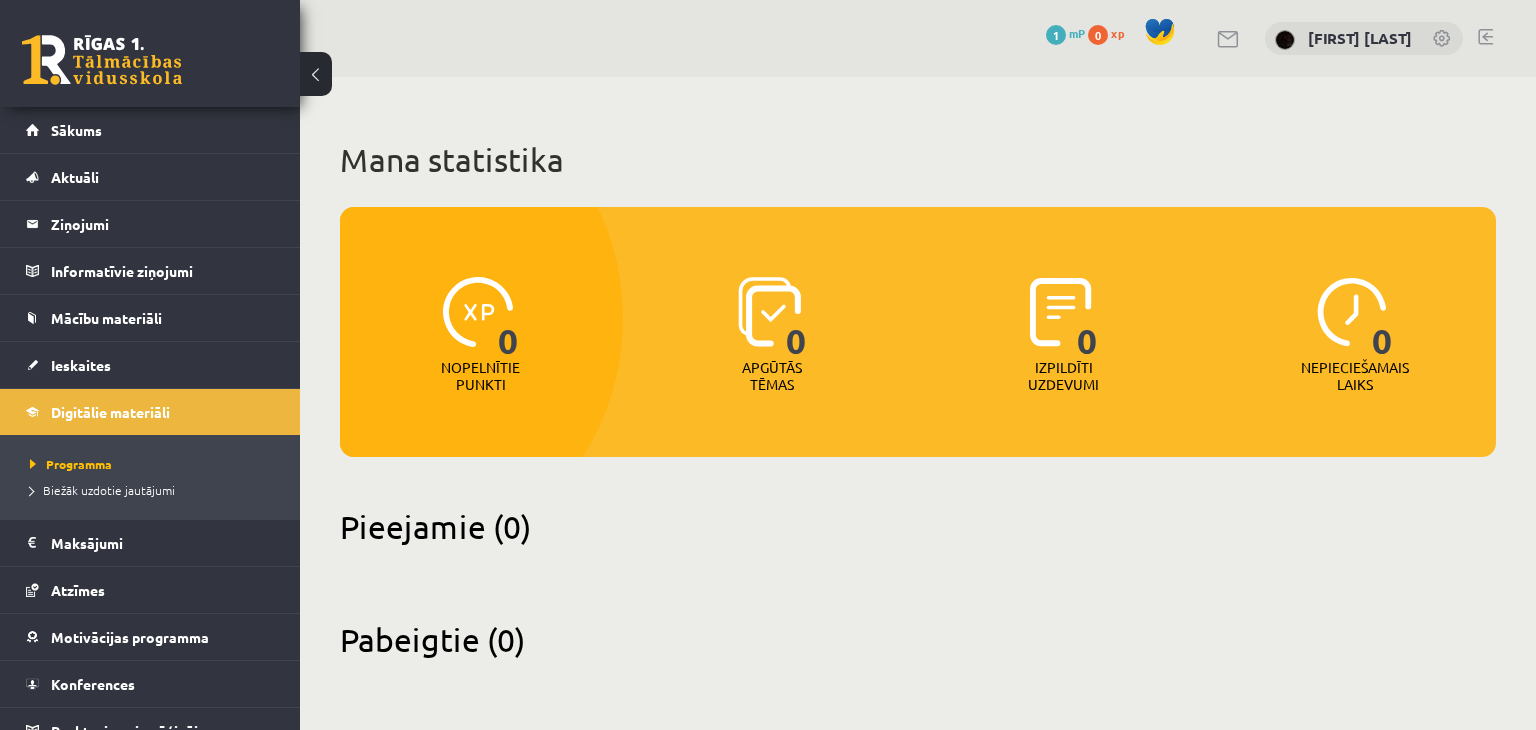 scroll, scrollTop: 0, scrollLeft: 0, axis: both 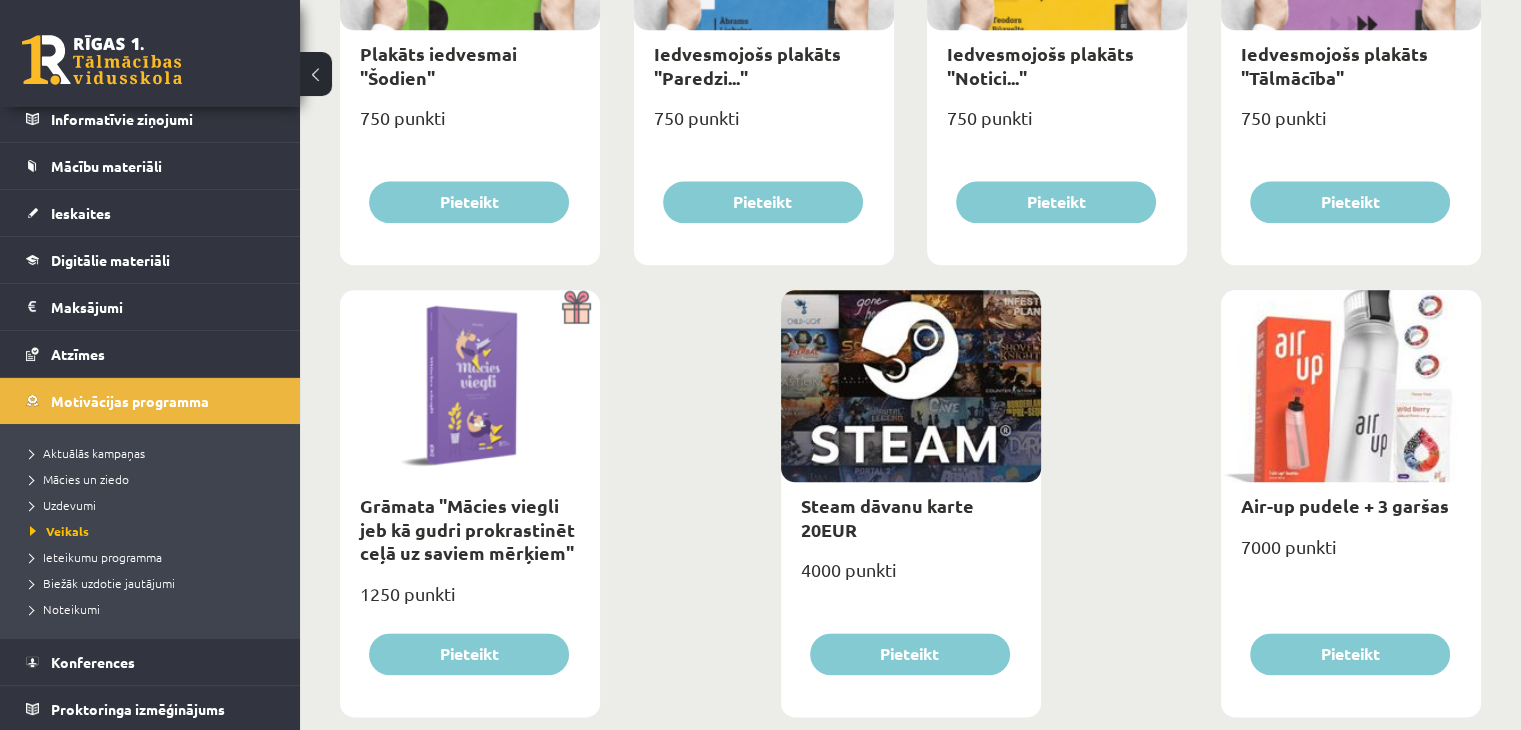 click at bounding box center [1351, 386] 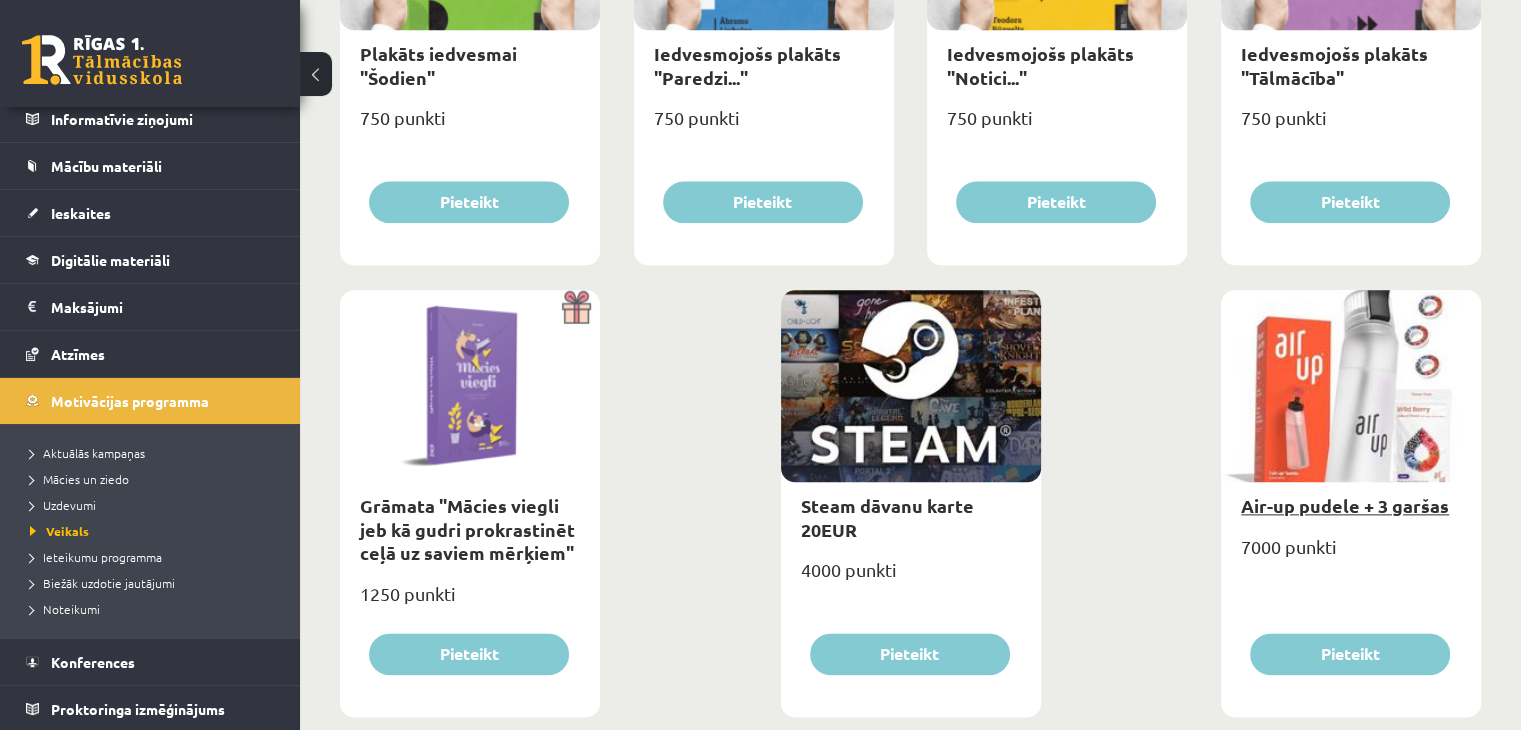 click on "Air-up pudele + 3 garšas" at bounding box center [1345, 505] 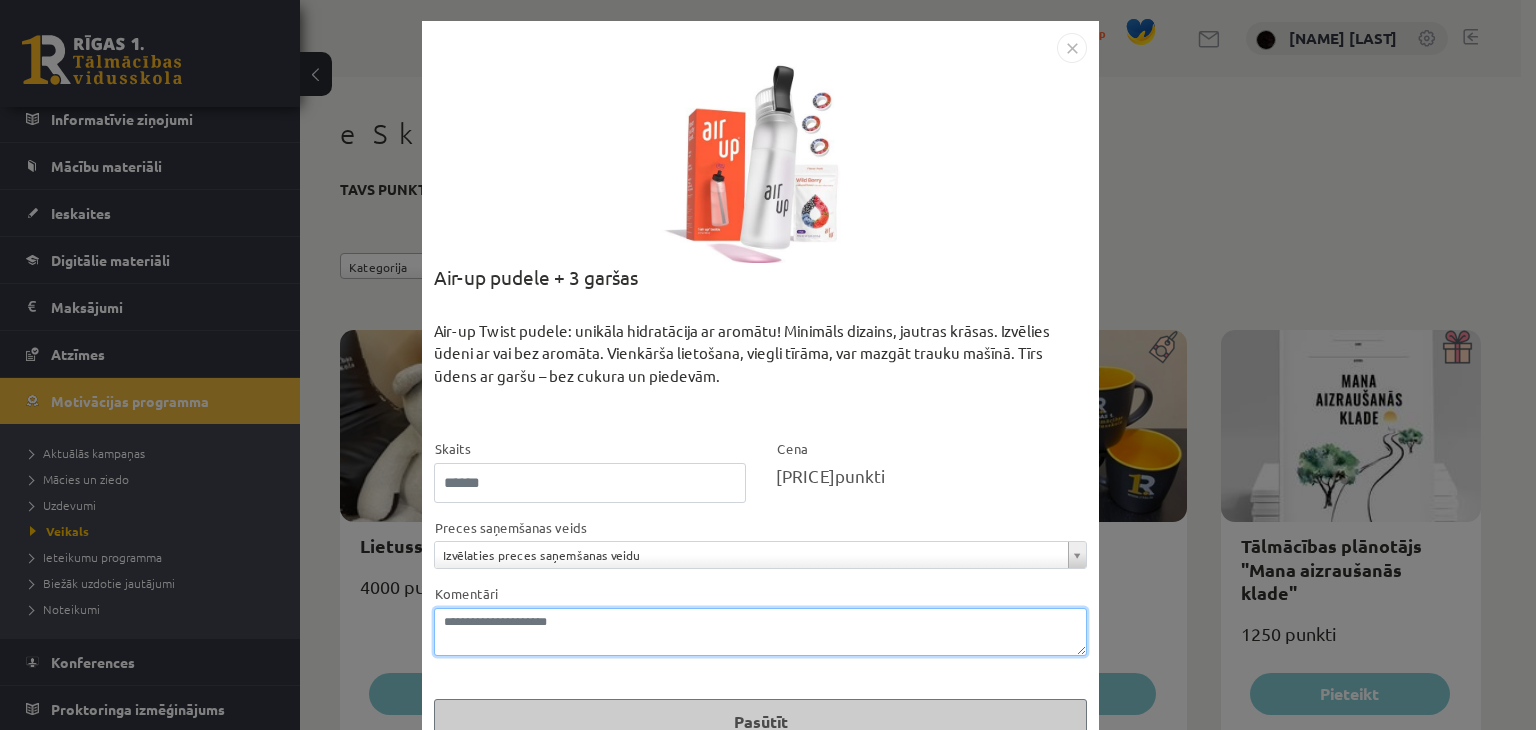 click on "Komentāri" at bounding box center [760, 632] 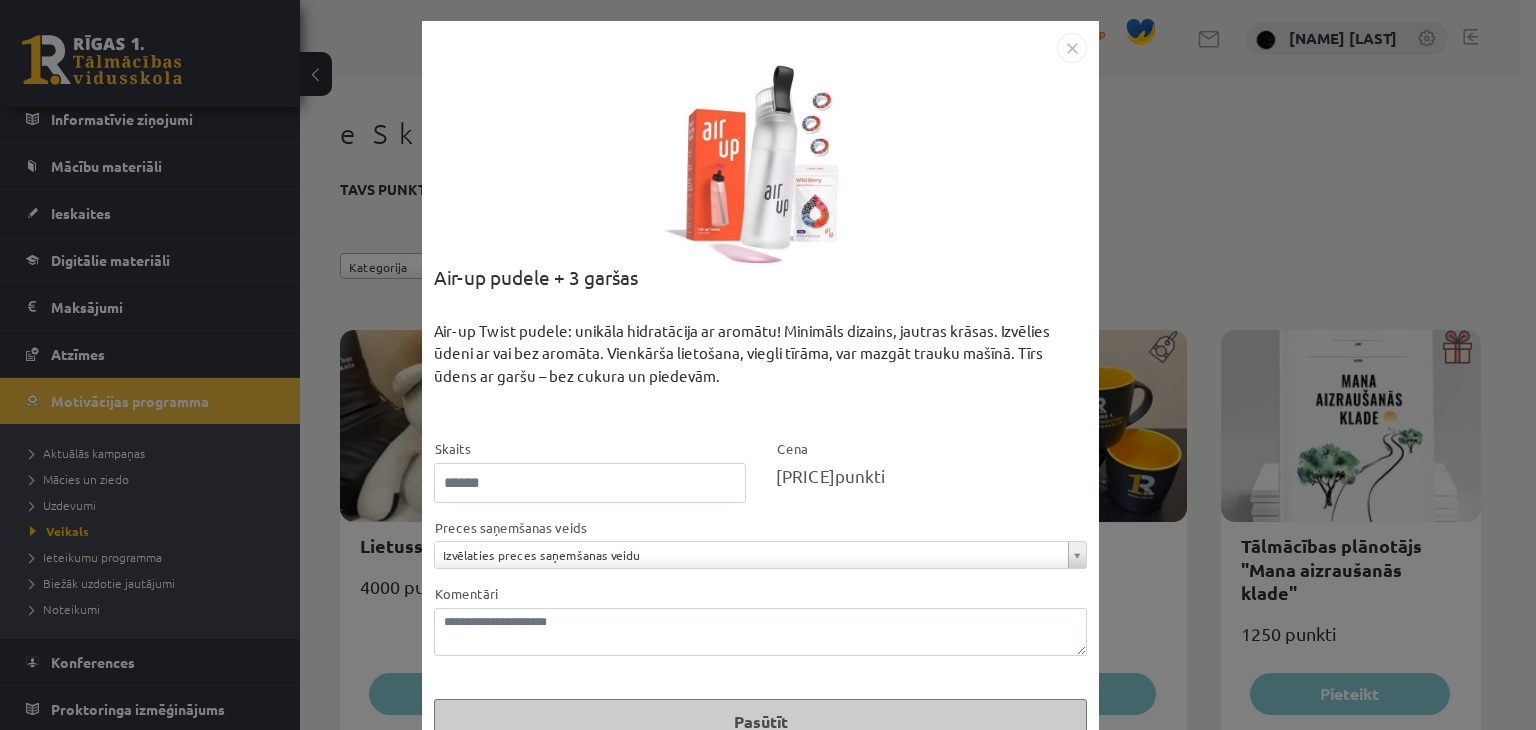 click at bounding box center [1072, 48] 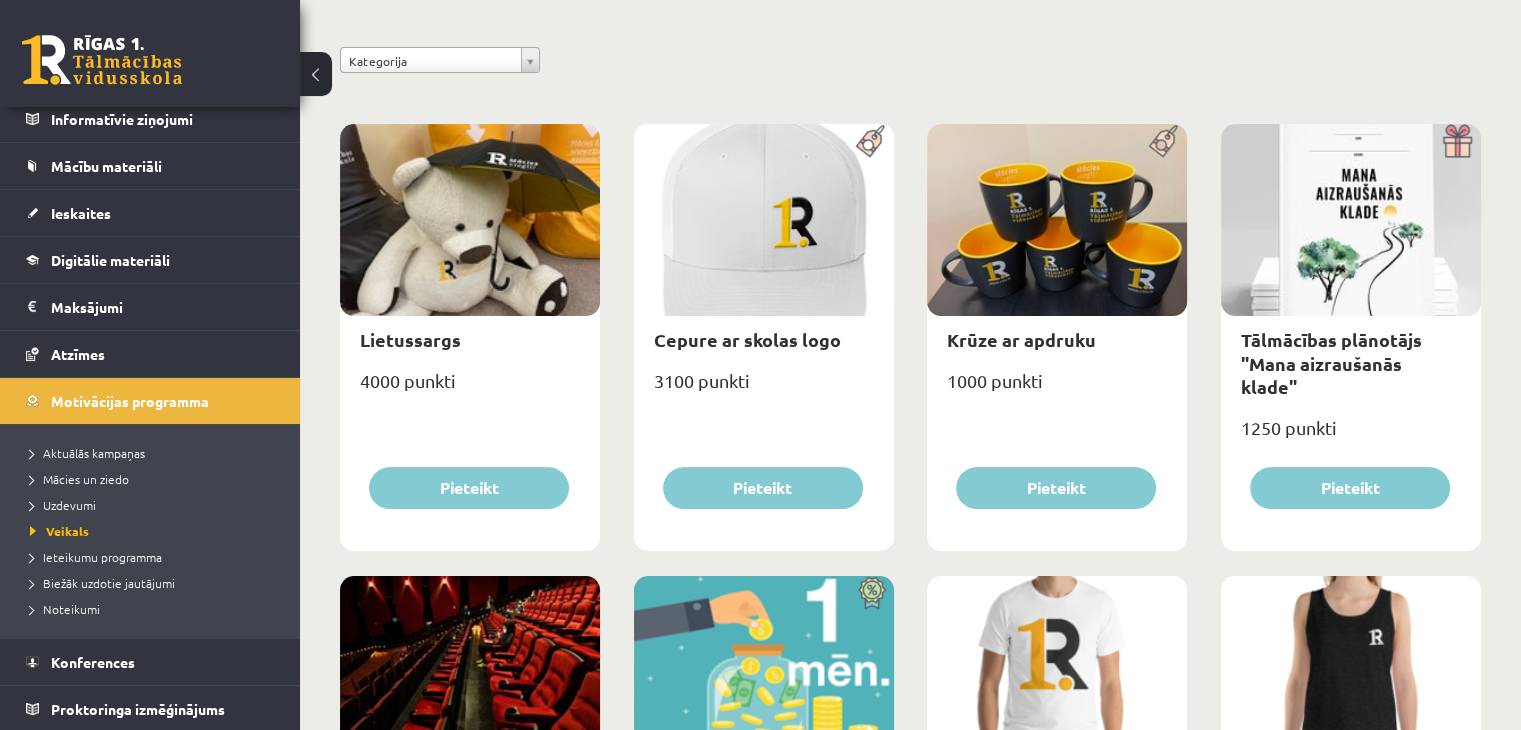 scroll, scrollTop: 200, scrollLeft: 0, axis: vertical 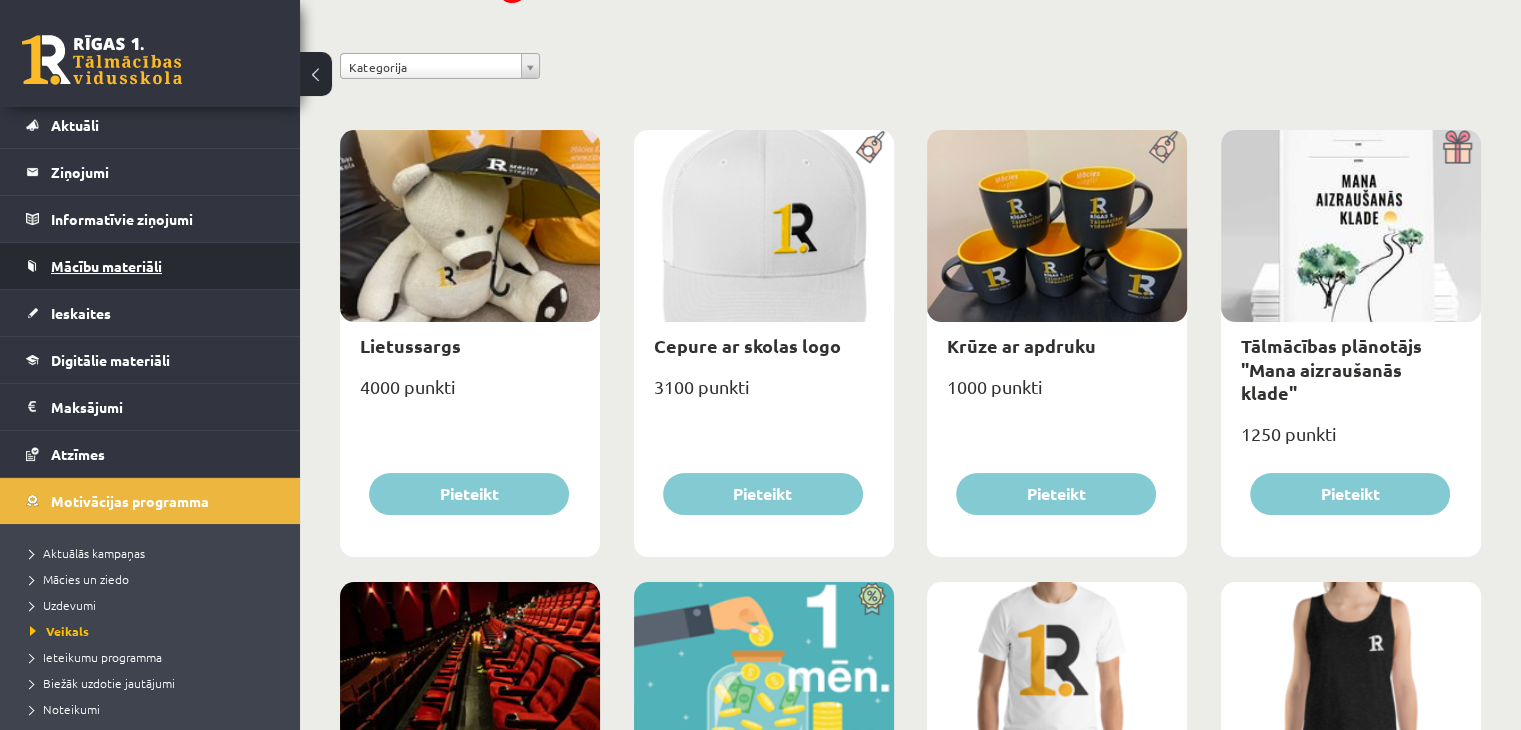 click on "Mācību materiāli" at bounding box center (150, 266) 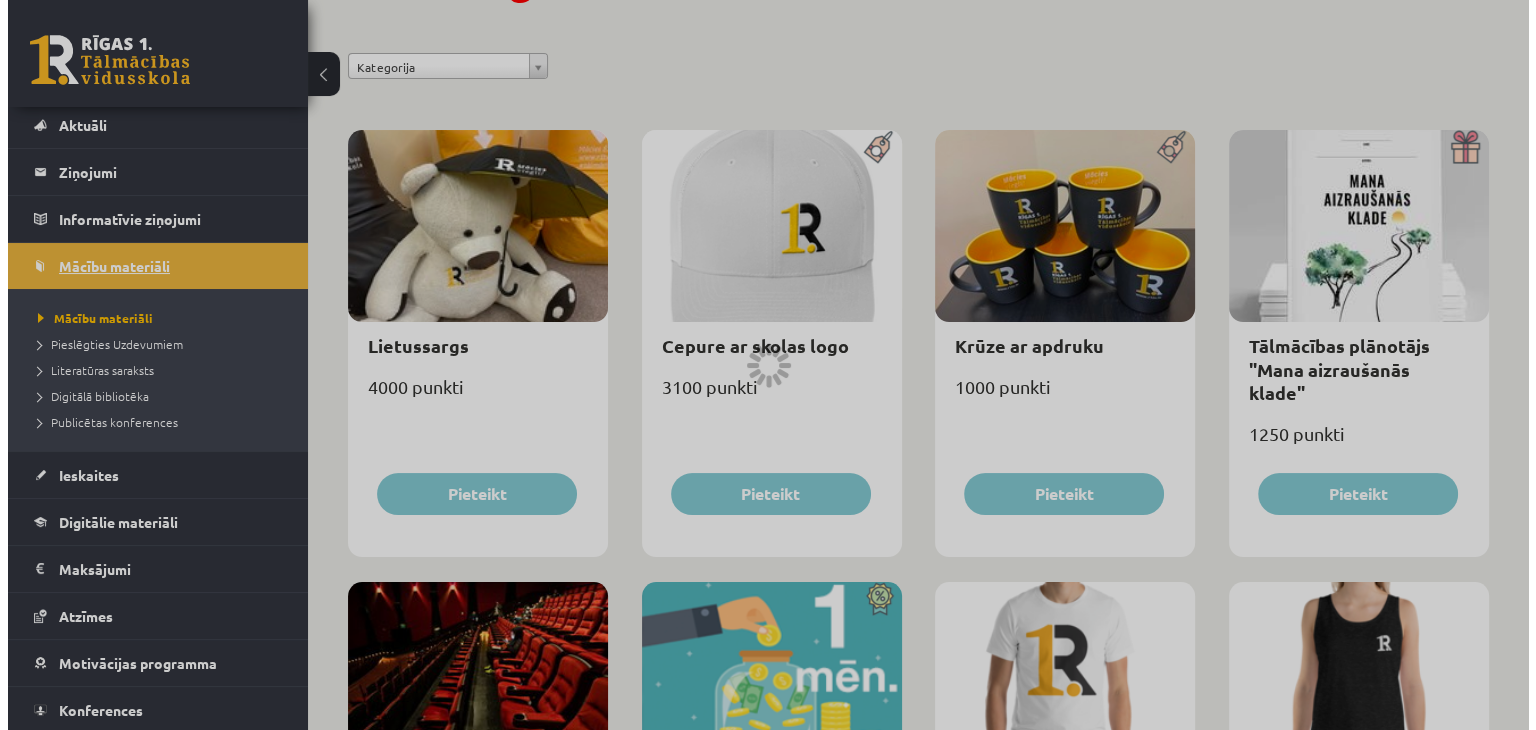 scroll, scrollTop: 0, scrollLeft: 0, axis: both 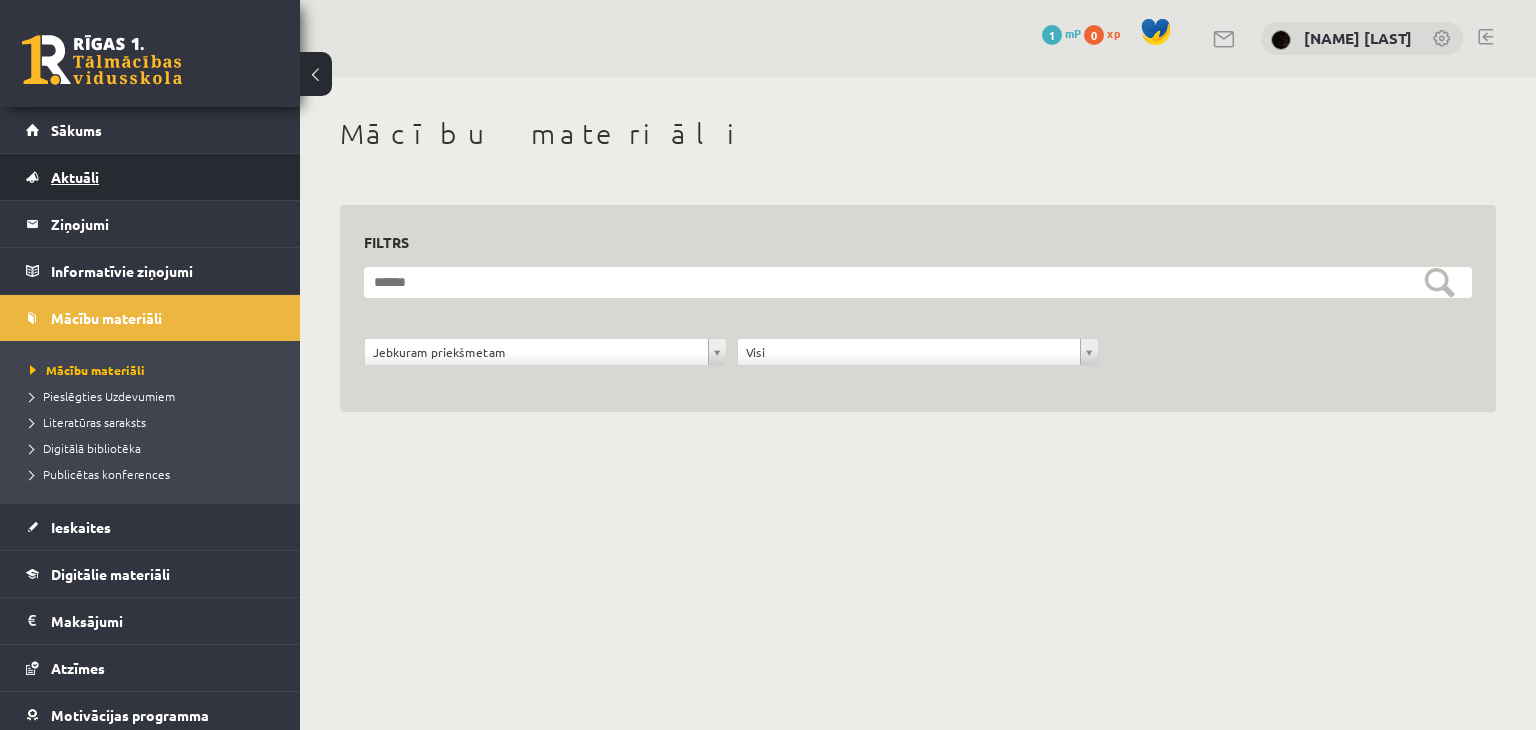 click on "Aktuāli" at bounding box center (150, 177) 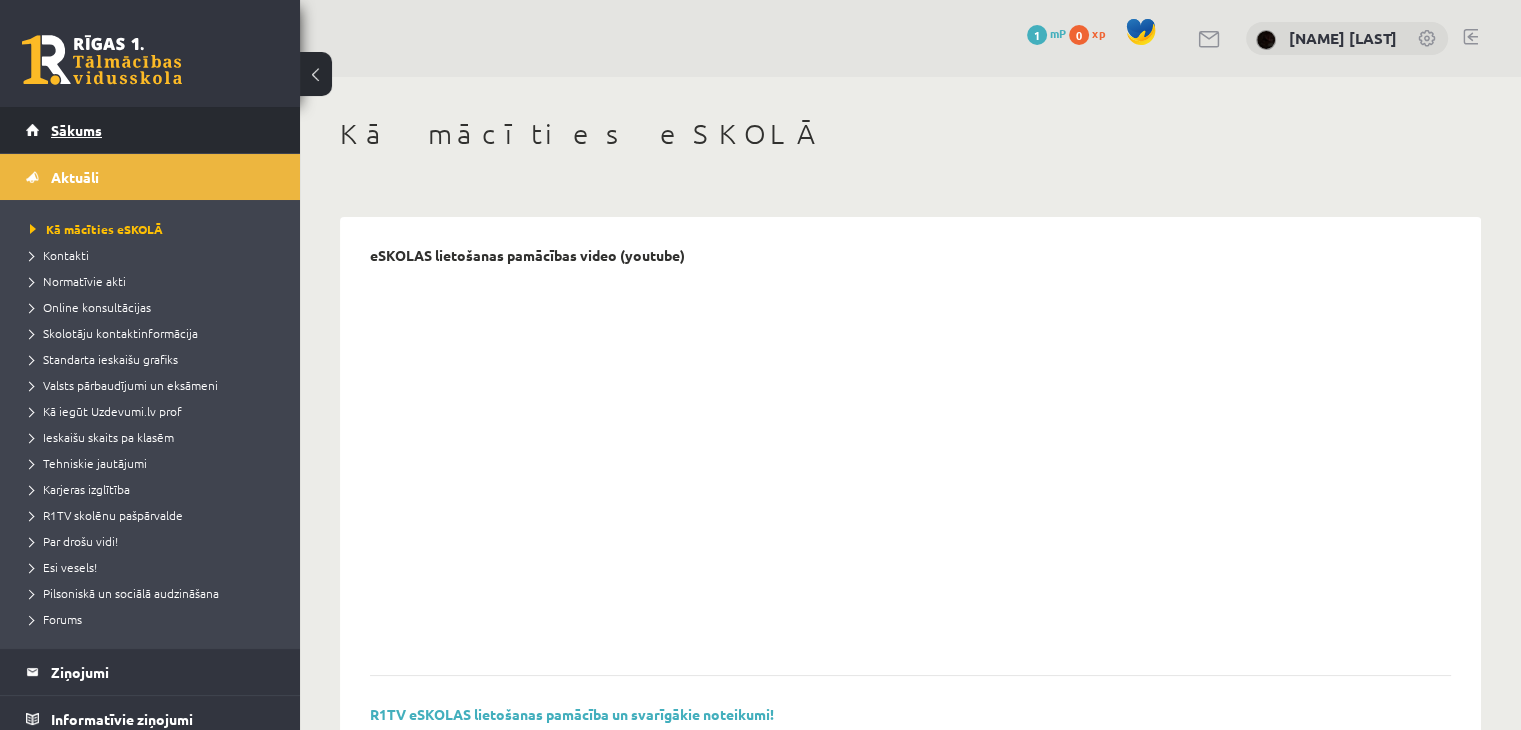 click on "Sākums" at bounding box center [150, 130] 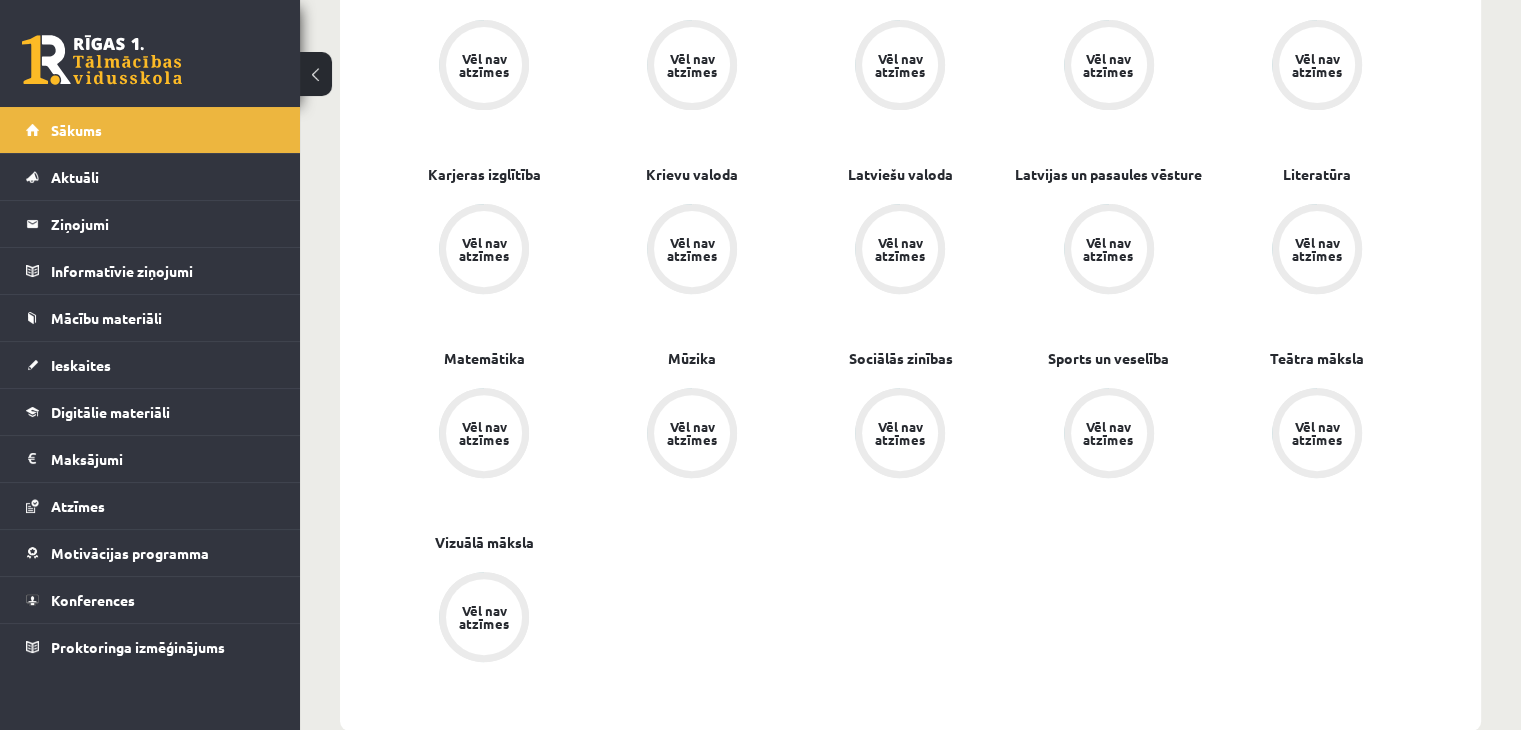 scroll, scrollTop: 700, scrollLeft: 0, axis: vertical 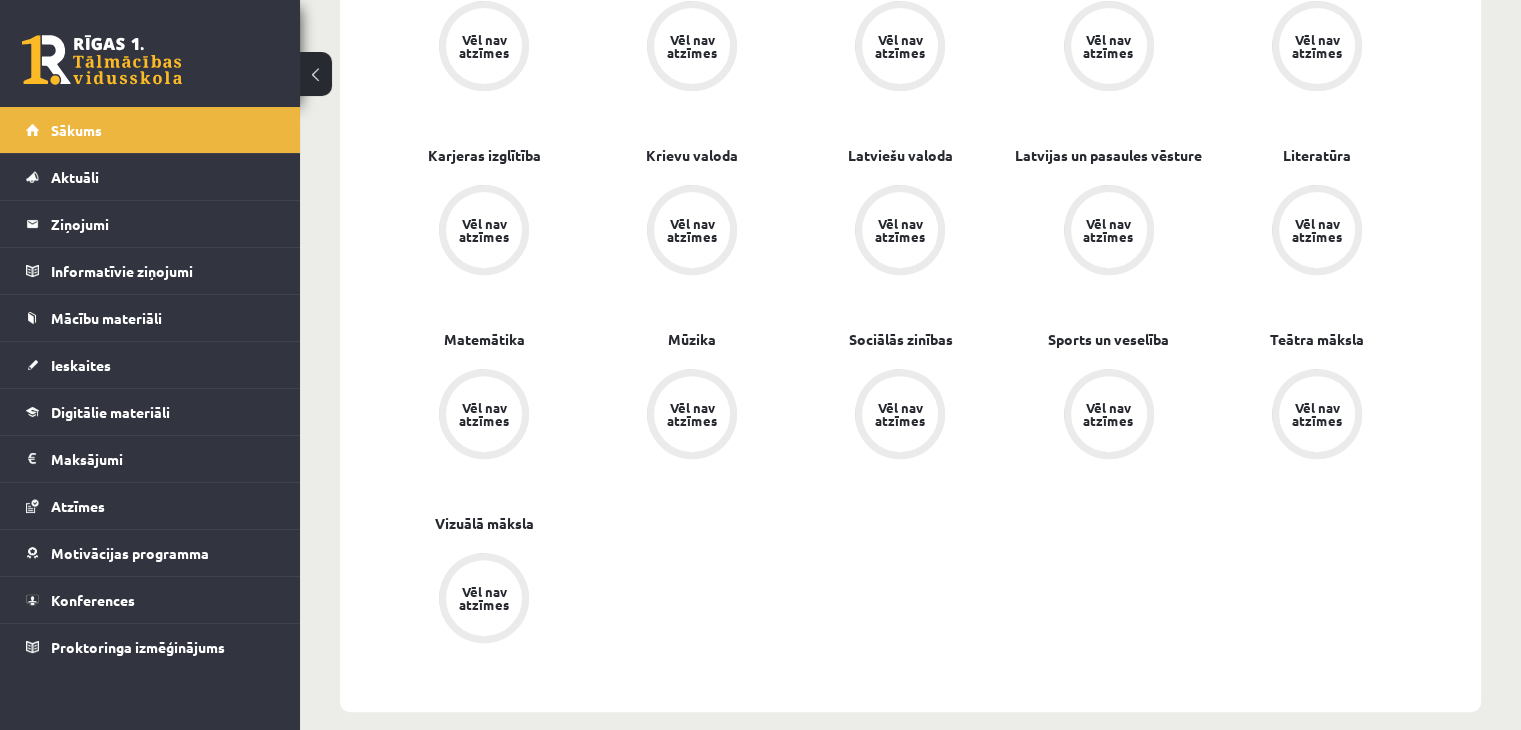 click on "Vēl nav atzīmes" at bounding box center [484, 414] 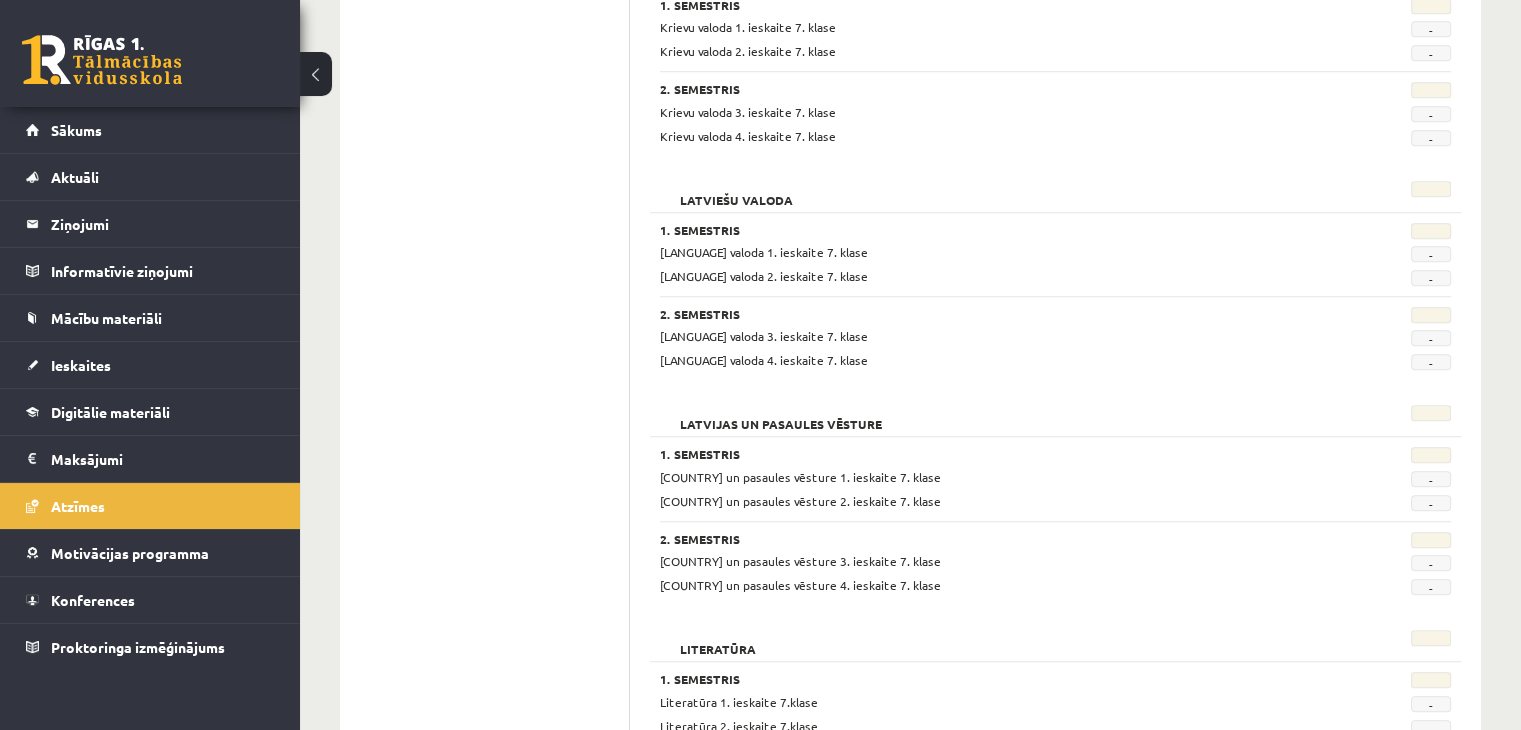 scroll, scrollTop: 1600, scrollLeft: 0, axis: vertical 